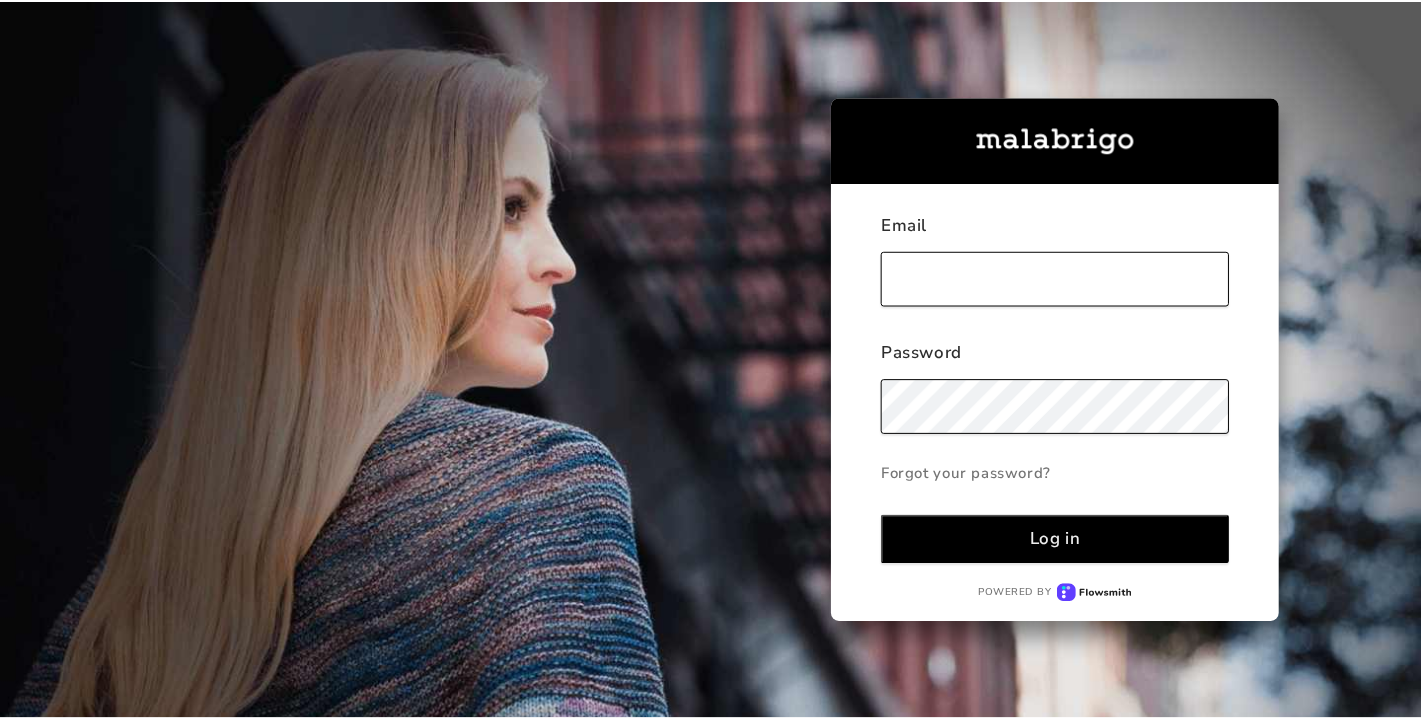 scroll, scrollTop: 0, scrollLeft: 0, axis: both 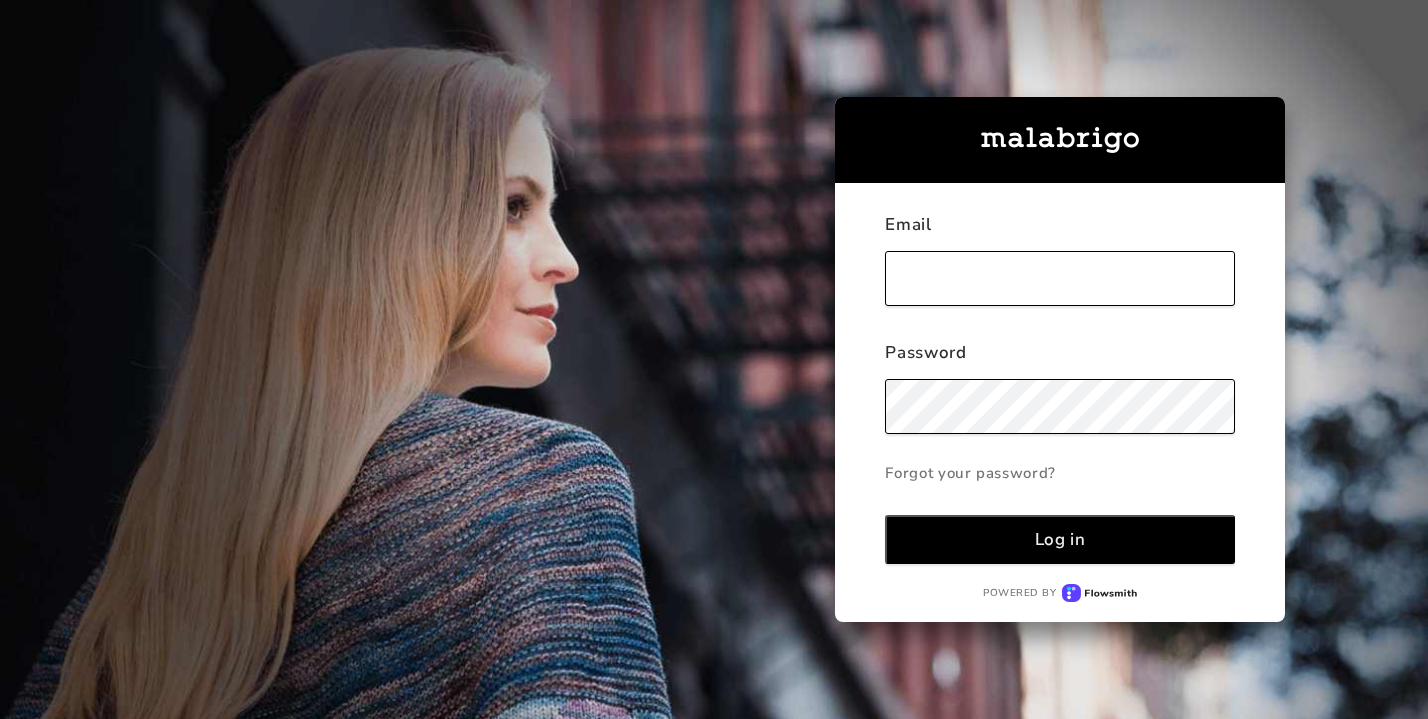 type on "[EMAIL_ADDRESS][DOMAIN_NAME]" 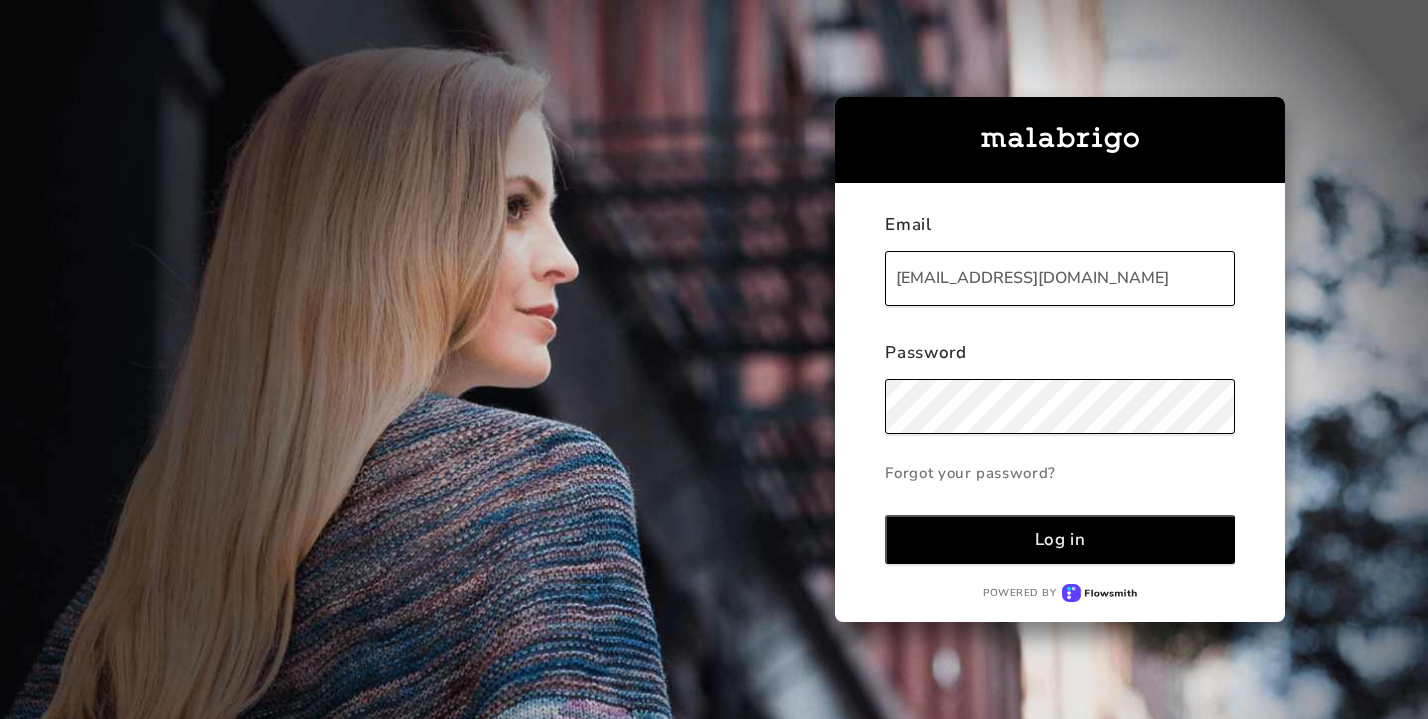 click on "Log in" at bounding box center (1060, 539) 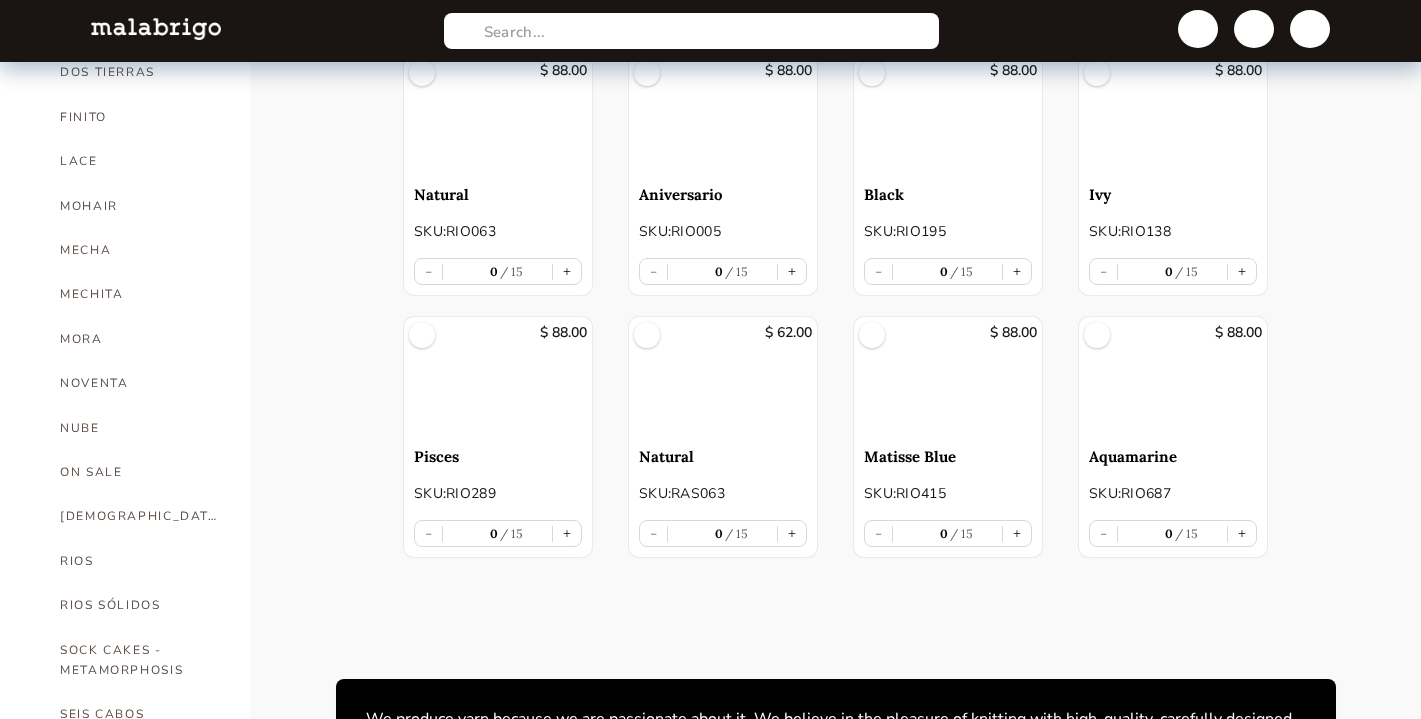 scroll, scrollTop: 832, scrollLeft: 0, axis: vertical 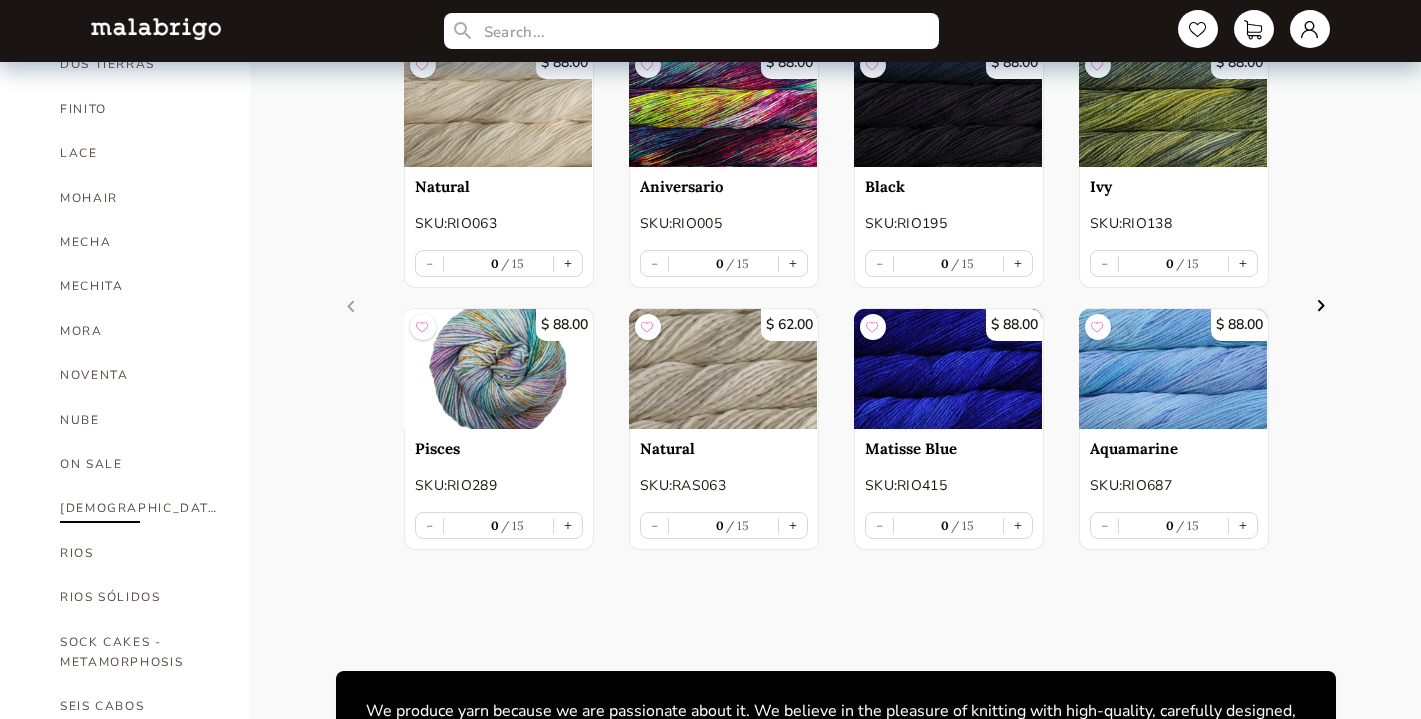 click on "[DEMOGRAPHIC_DATA]" at bounding box center (140, 508) 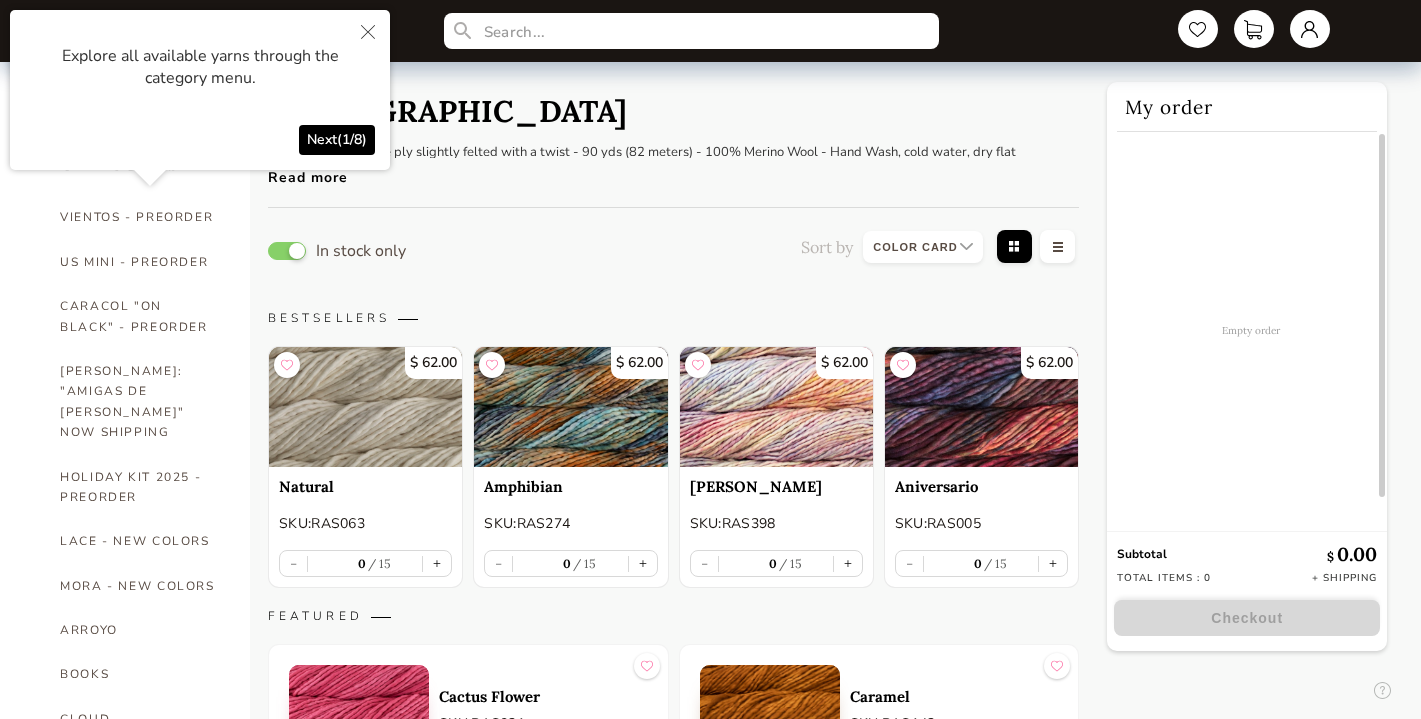 scroll, scrollTop: 8, scrollLeft: 0, axis: vertical 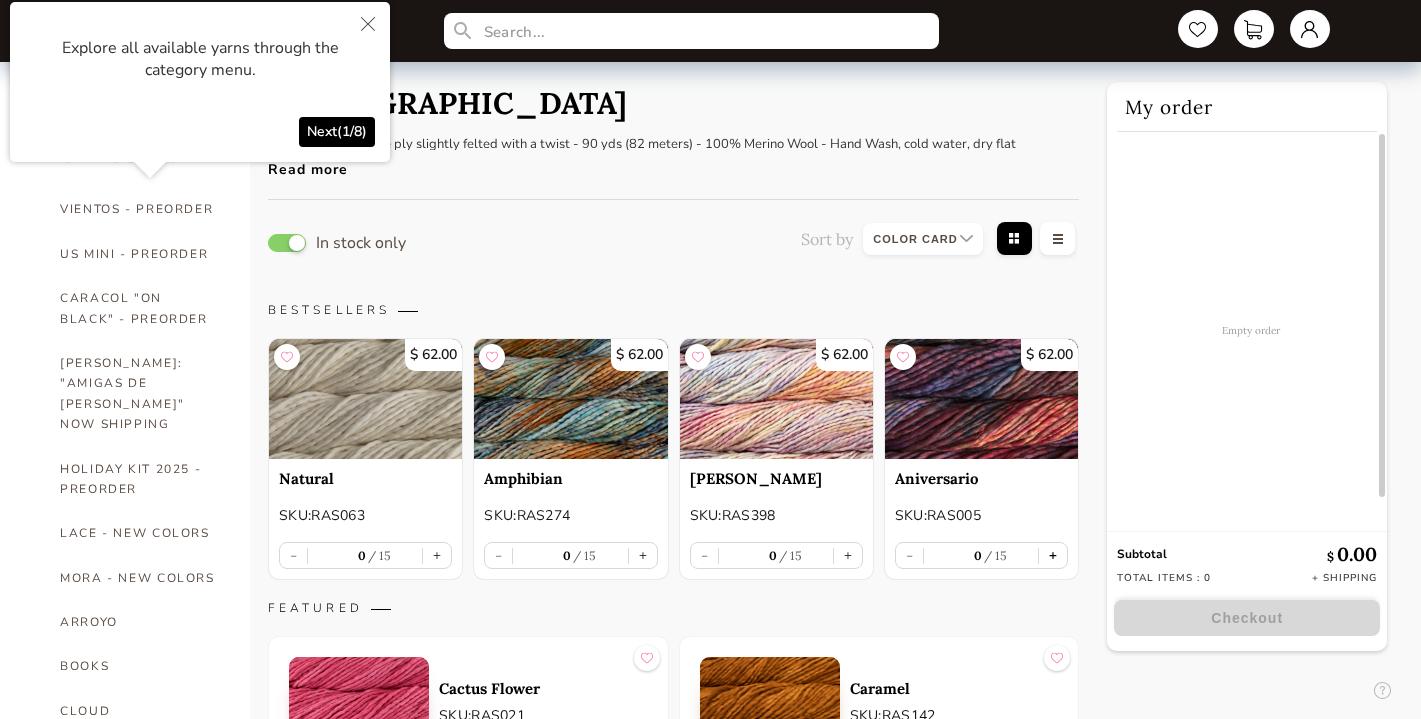 click on "+" at bounding box center (1053, 555) 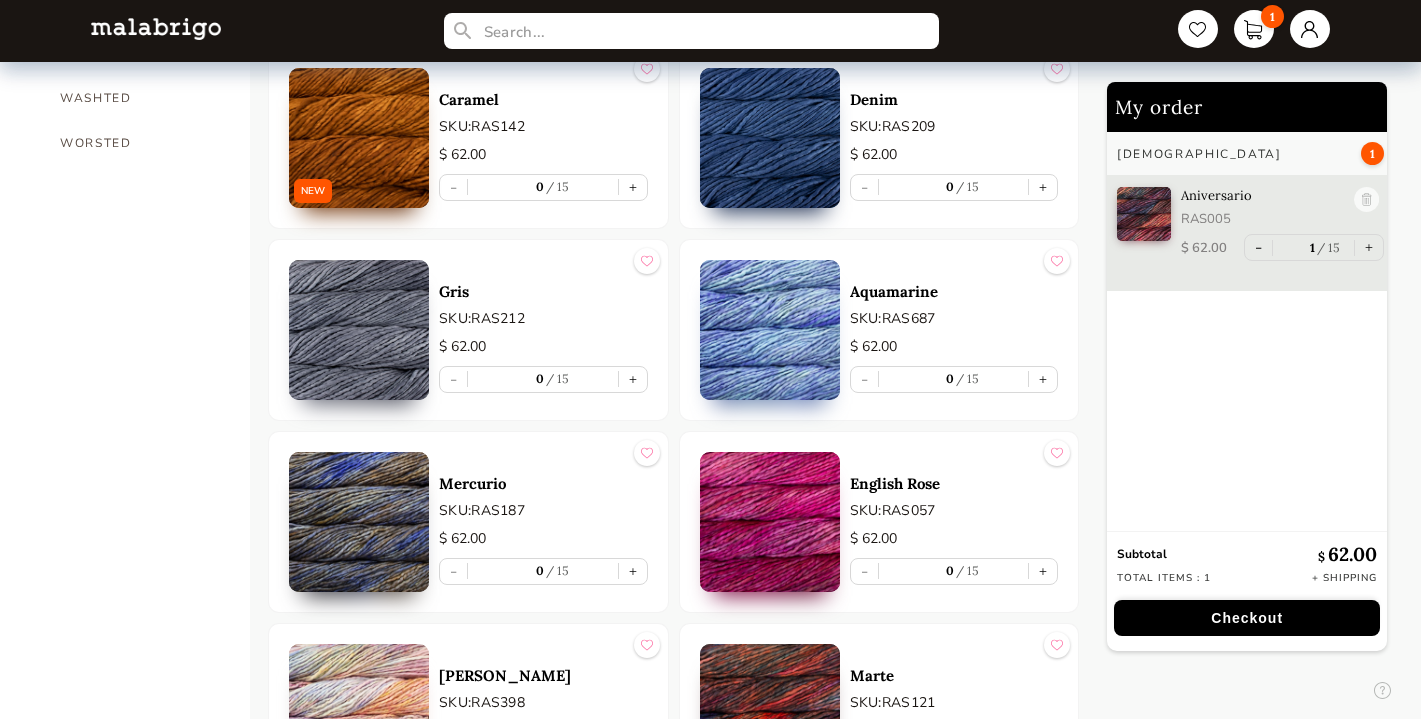 scroll, scrollTop: 1797, scrollLeft: 0, axis: vertical 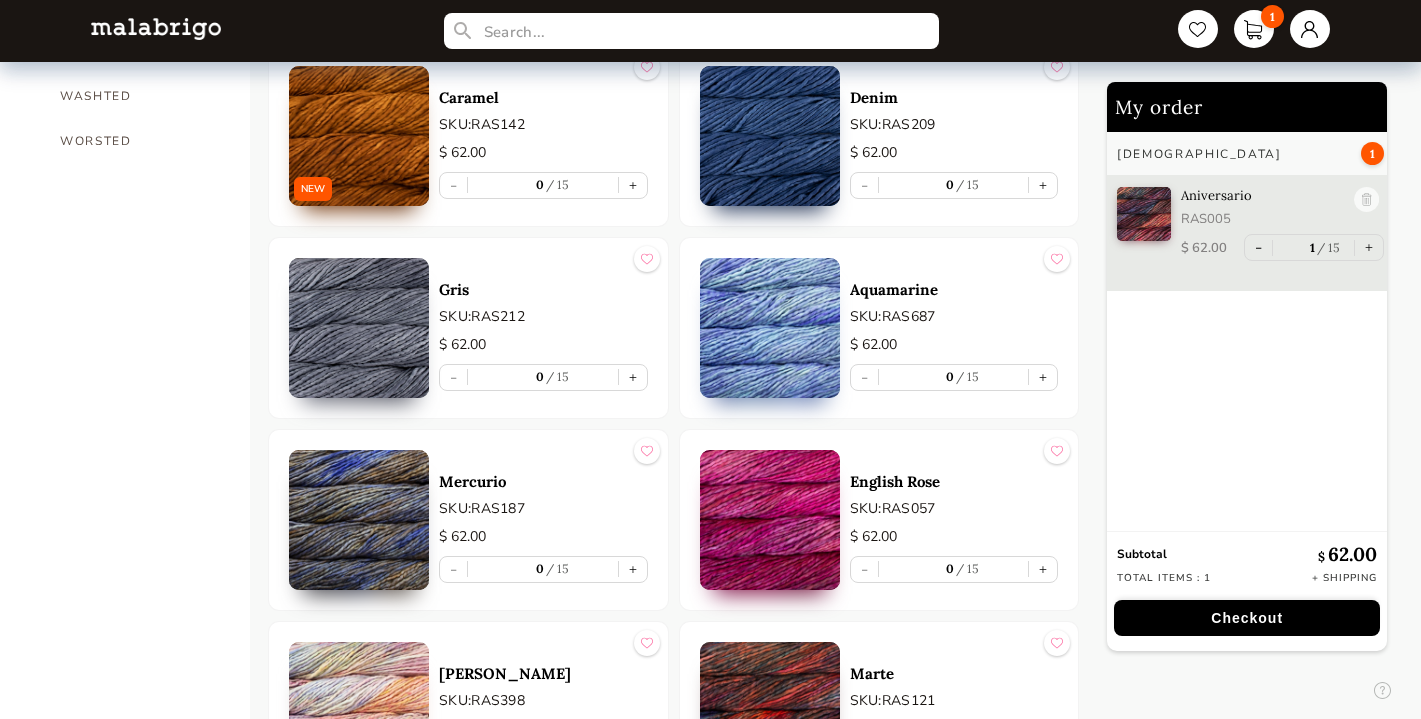 click on "English Rose SKU:  RAS057 $   62.00 - 0 15 +" at bounding box center (879, 520) 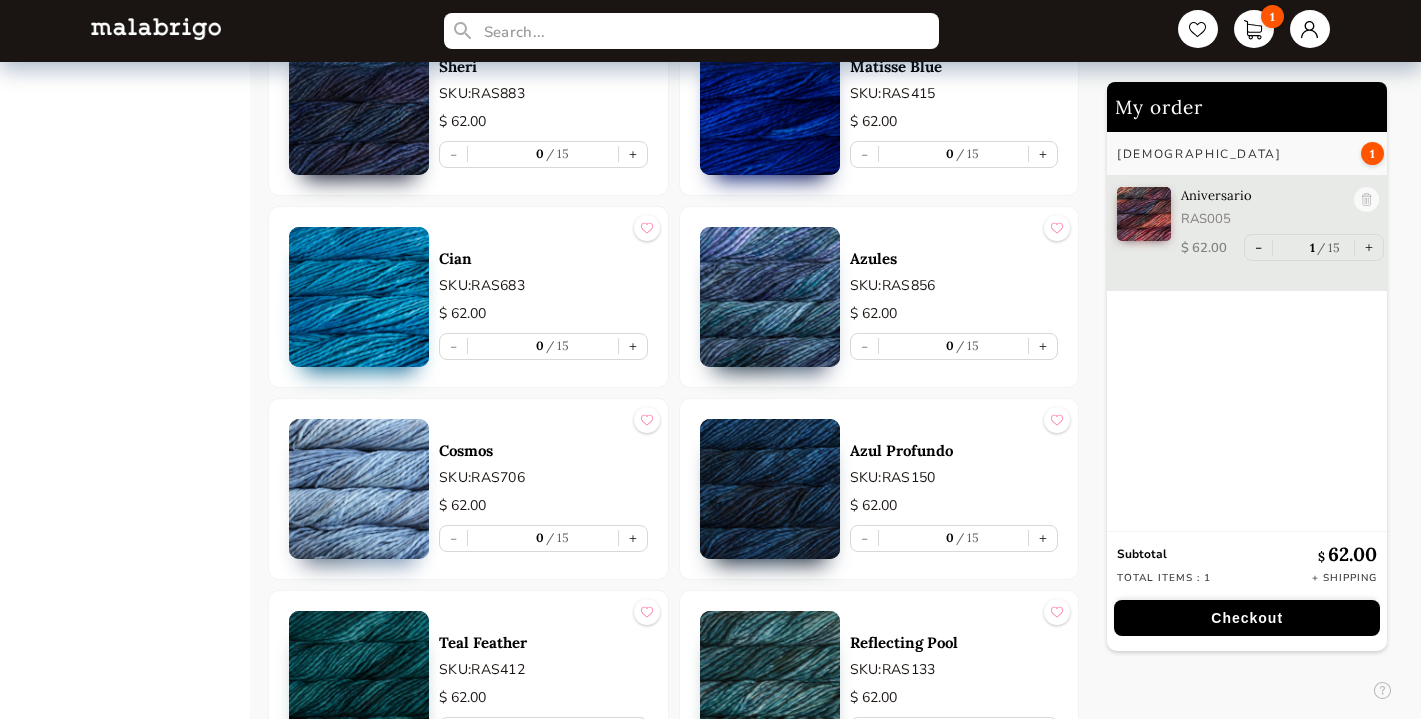 scroll, scrollTop: 5285, scrollLeft: 0, axis: vertical 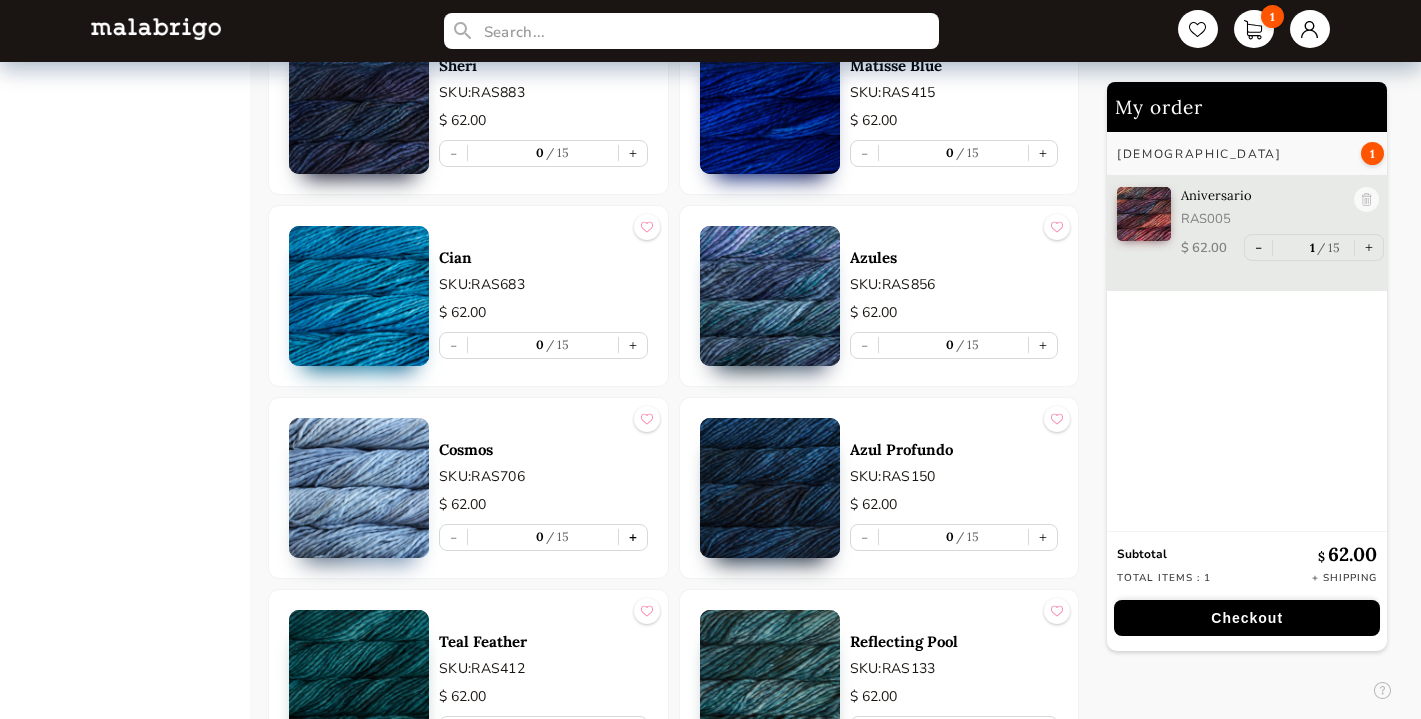 click on "+" at bounding box center [633, 537] 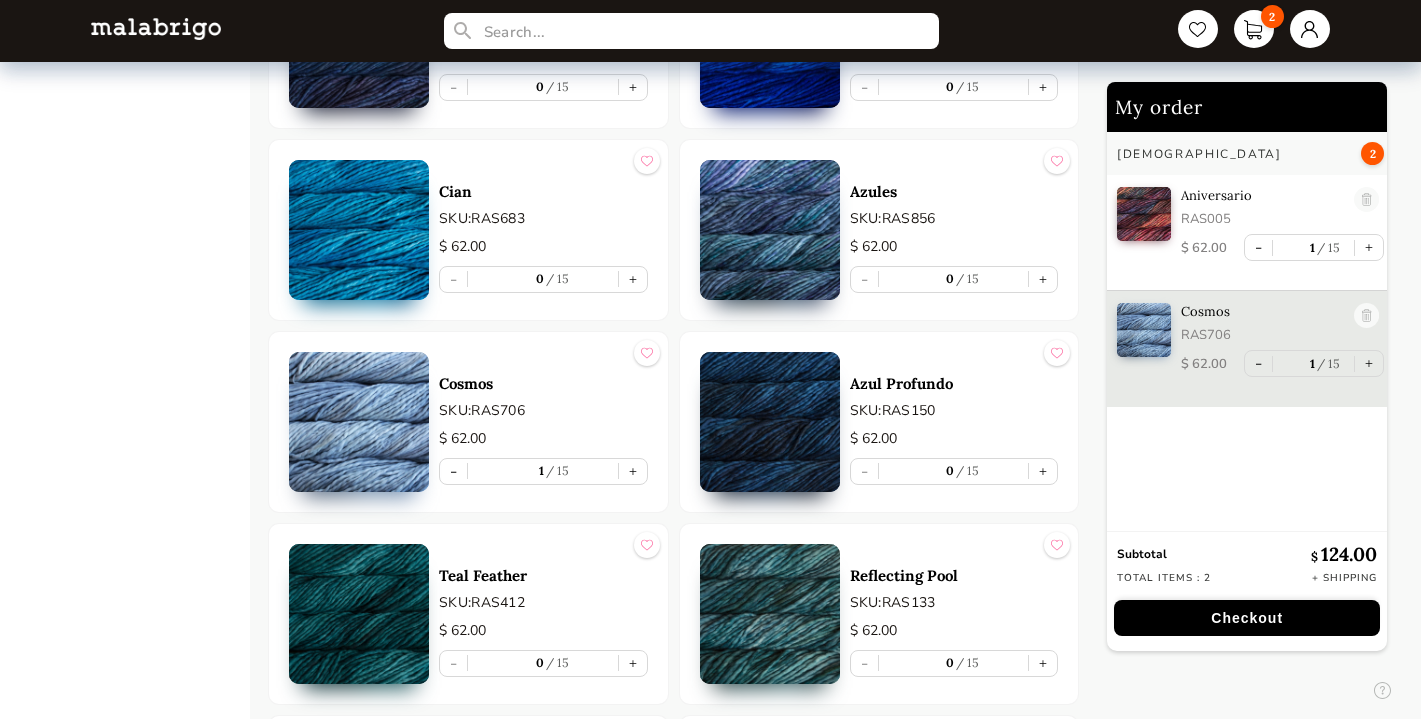 scroll, scrollTop: 5309, scrollLeft: 0, axis: vertical 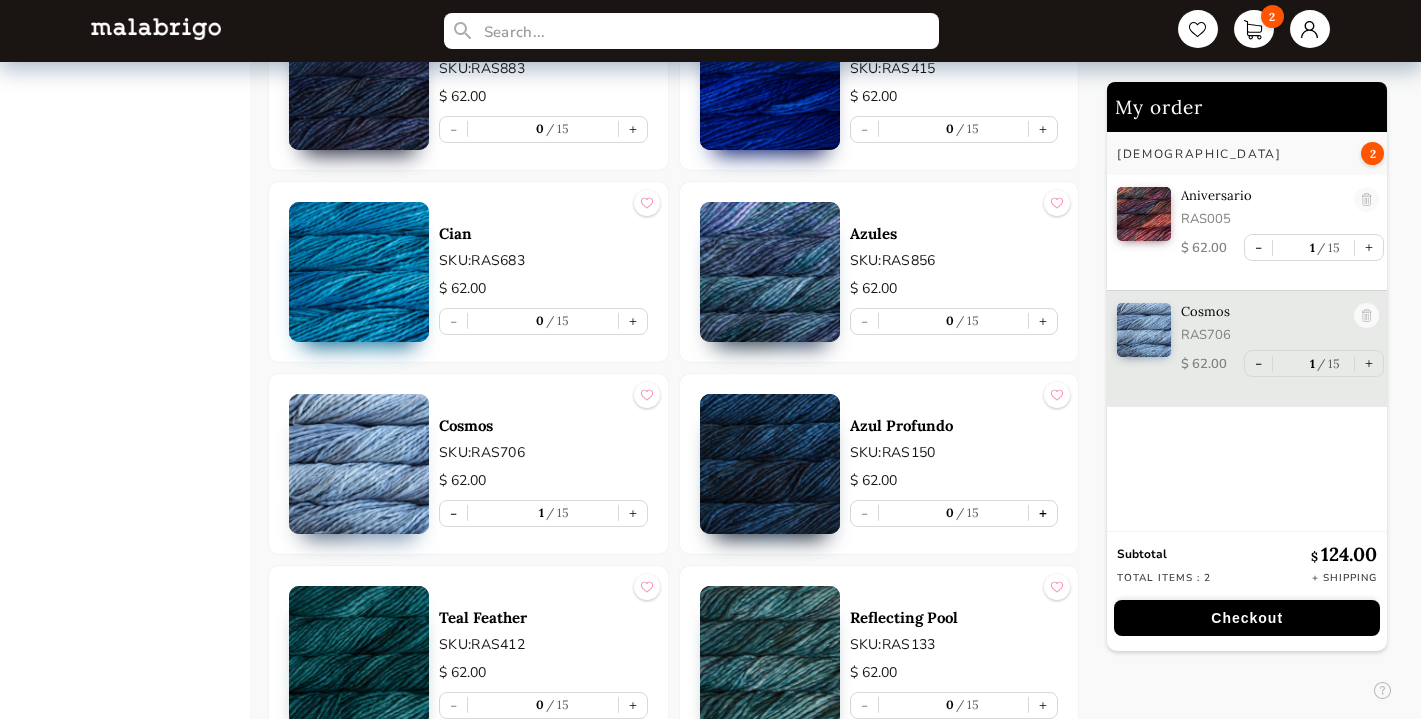 click on "+" at bounding box center (1043, 513) 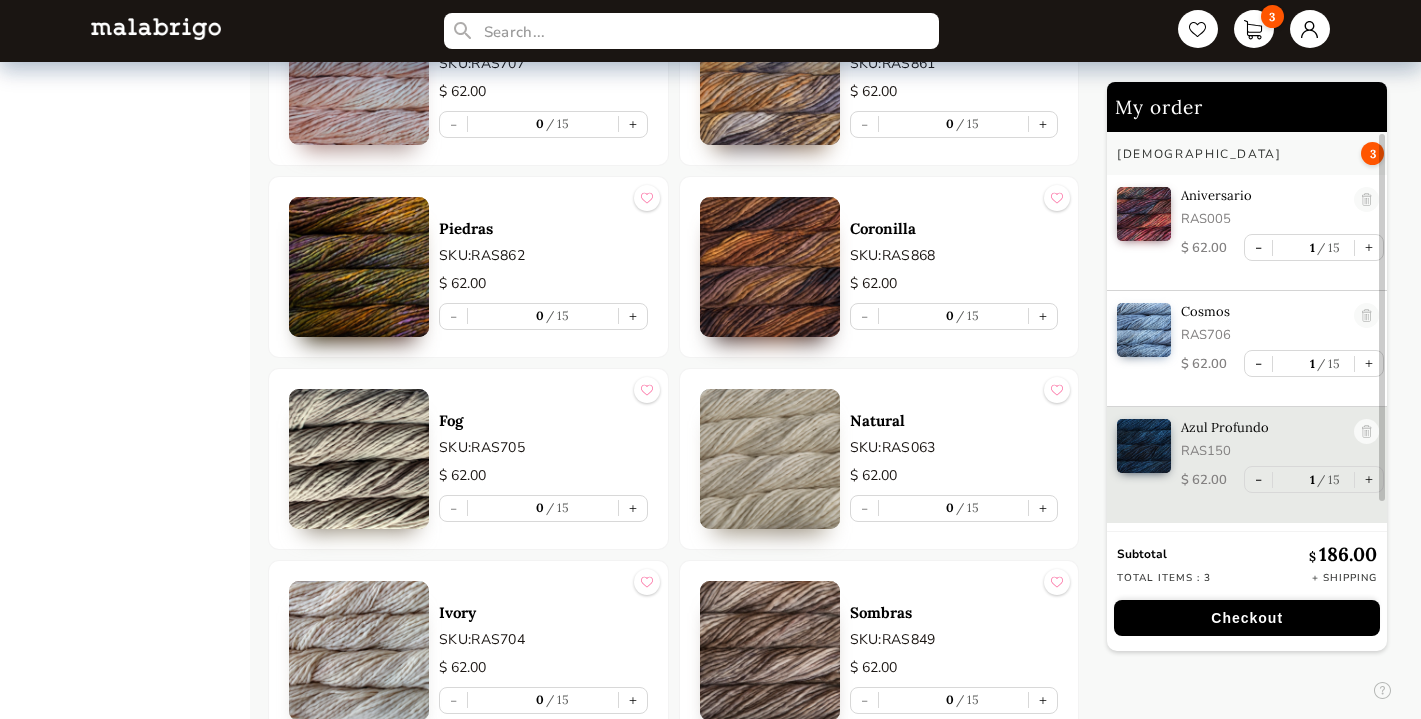 scroll, scrollTop: 7426, scrollLeft: 0, axis: vertical 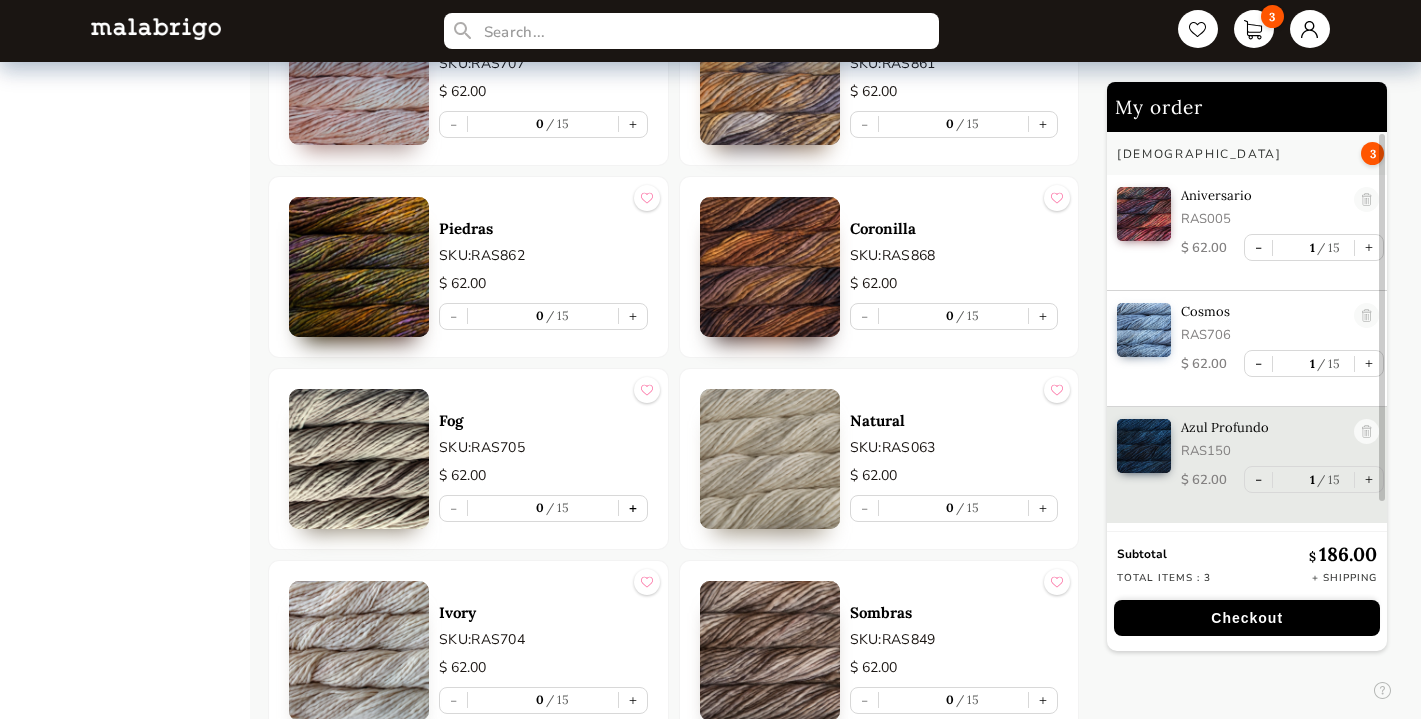 click on "+" at bounding box center (633, 508) 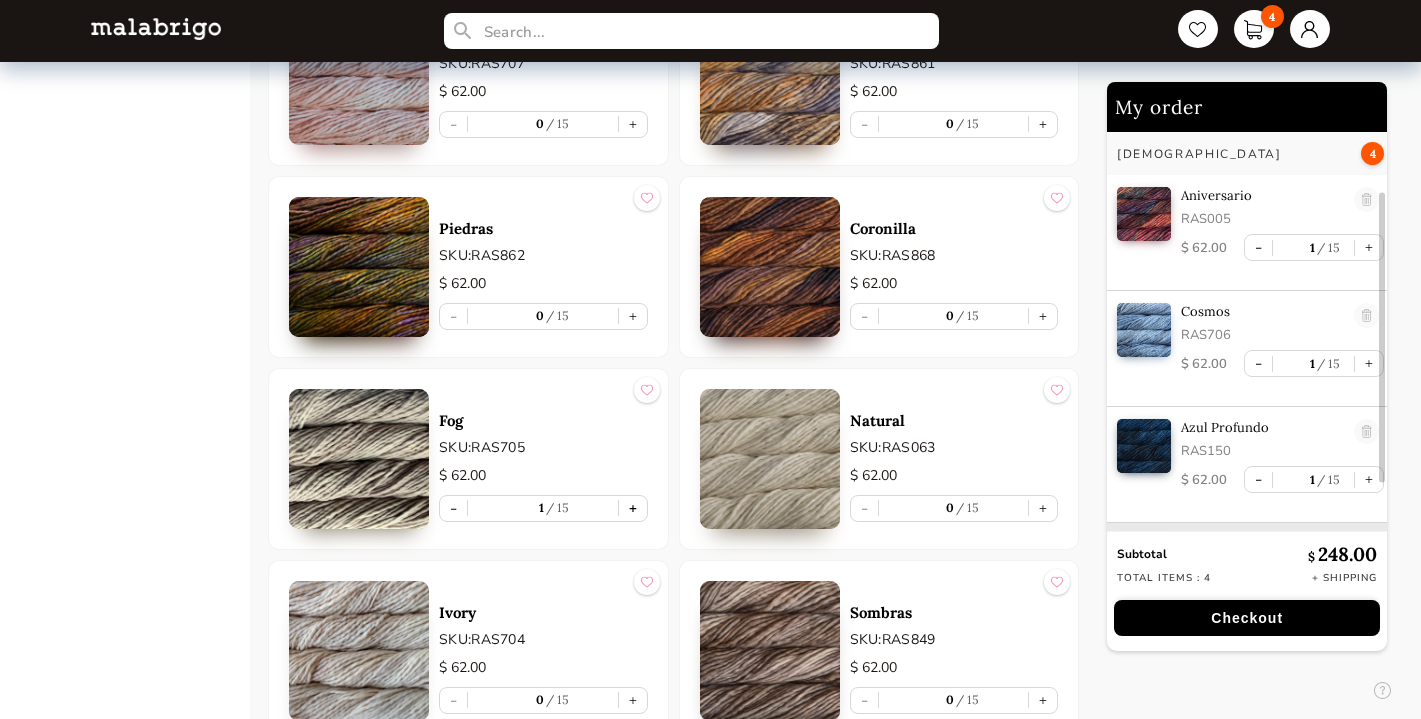 scroll, scrollTop: 85, scrollLeft: 0, axis: vertical 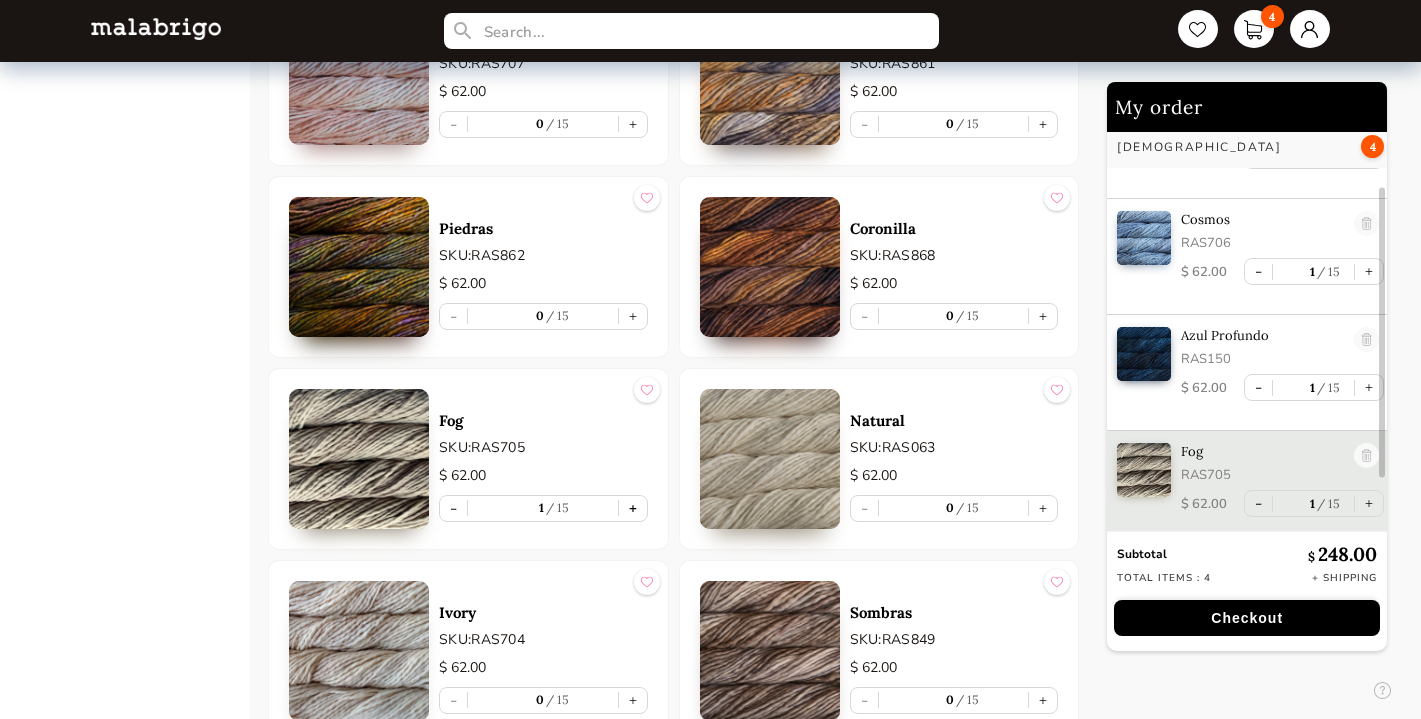click on "+" at bounding box center [633, 508] 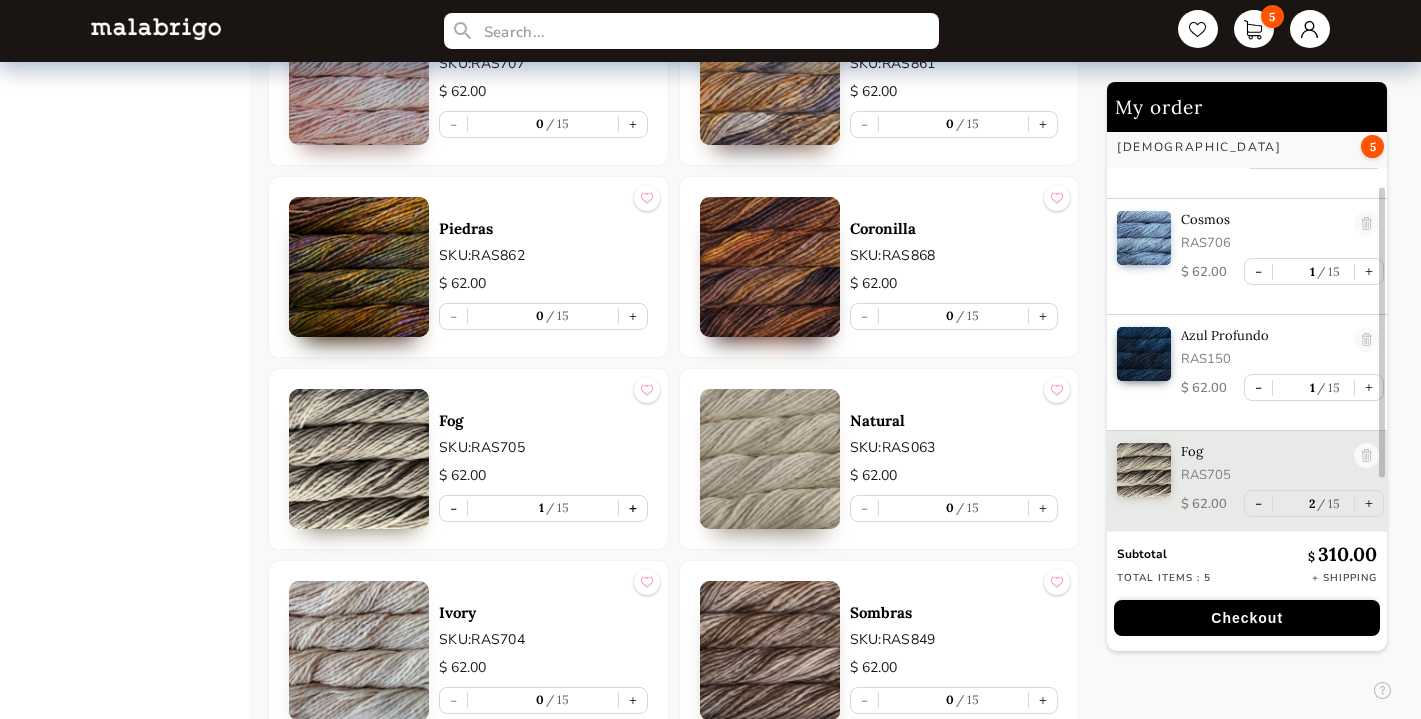 type on "2" 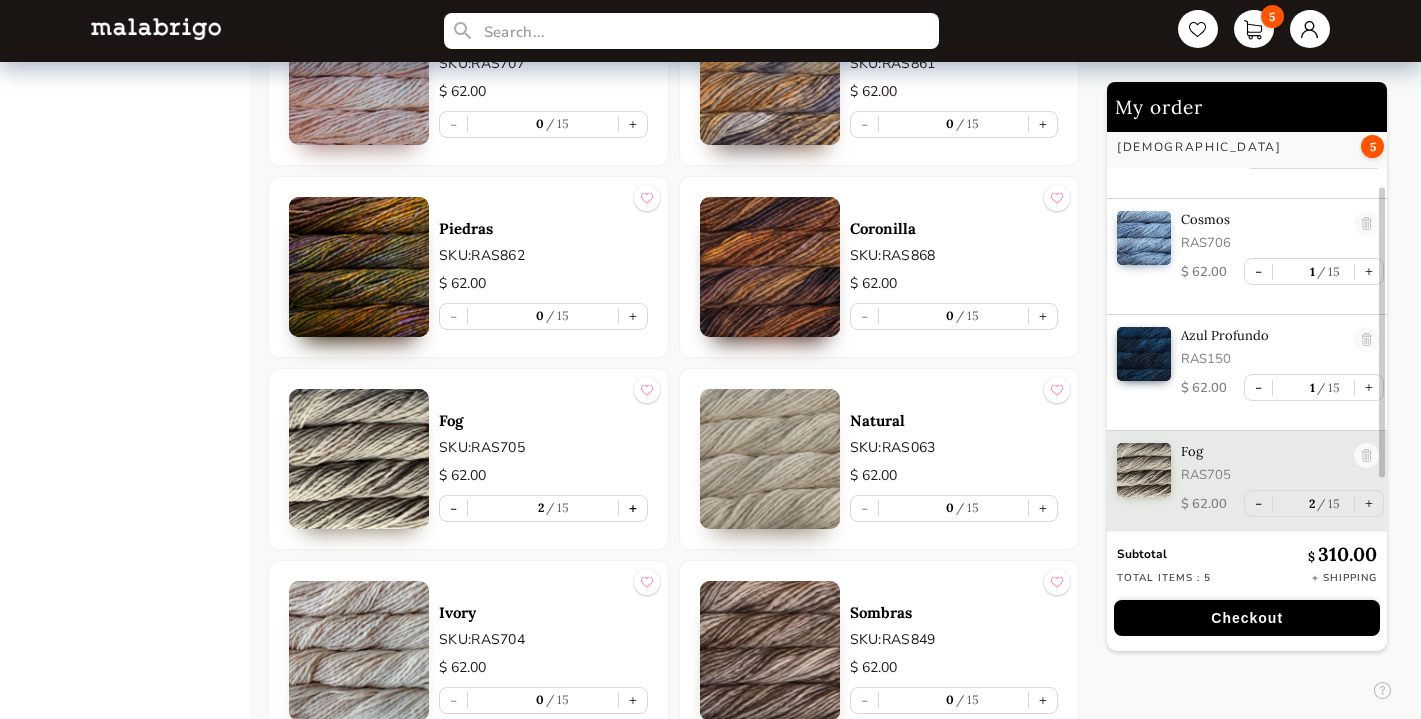 scroll, scrollTop: 102, scrollLeft: 0, axis: vertical 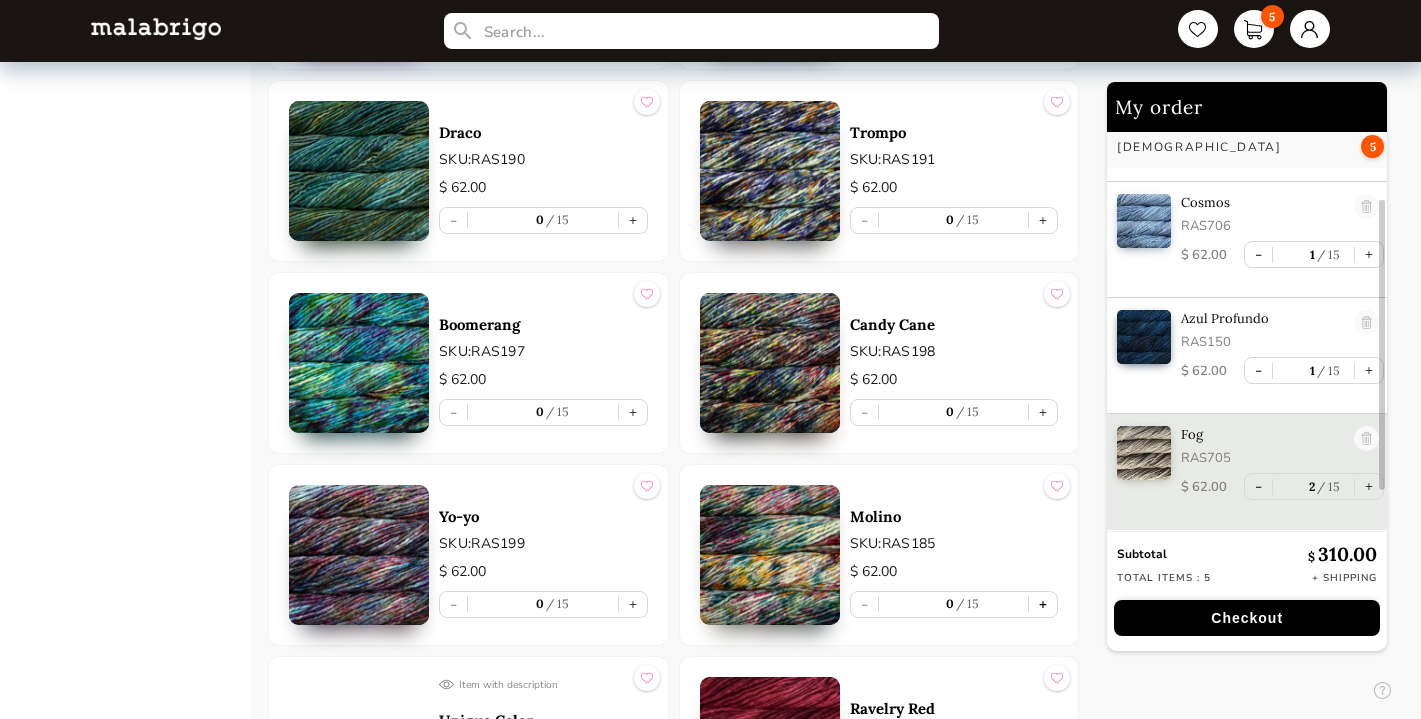 click on "+" at bounding box center (1043, 604) 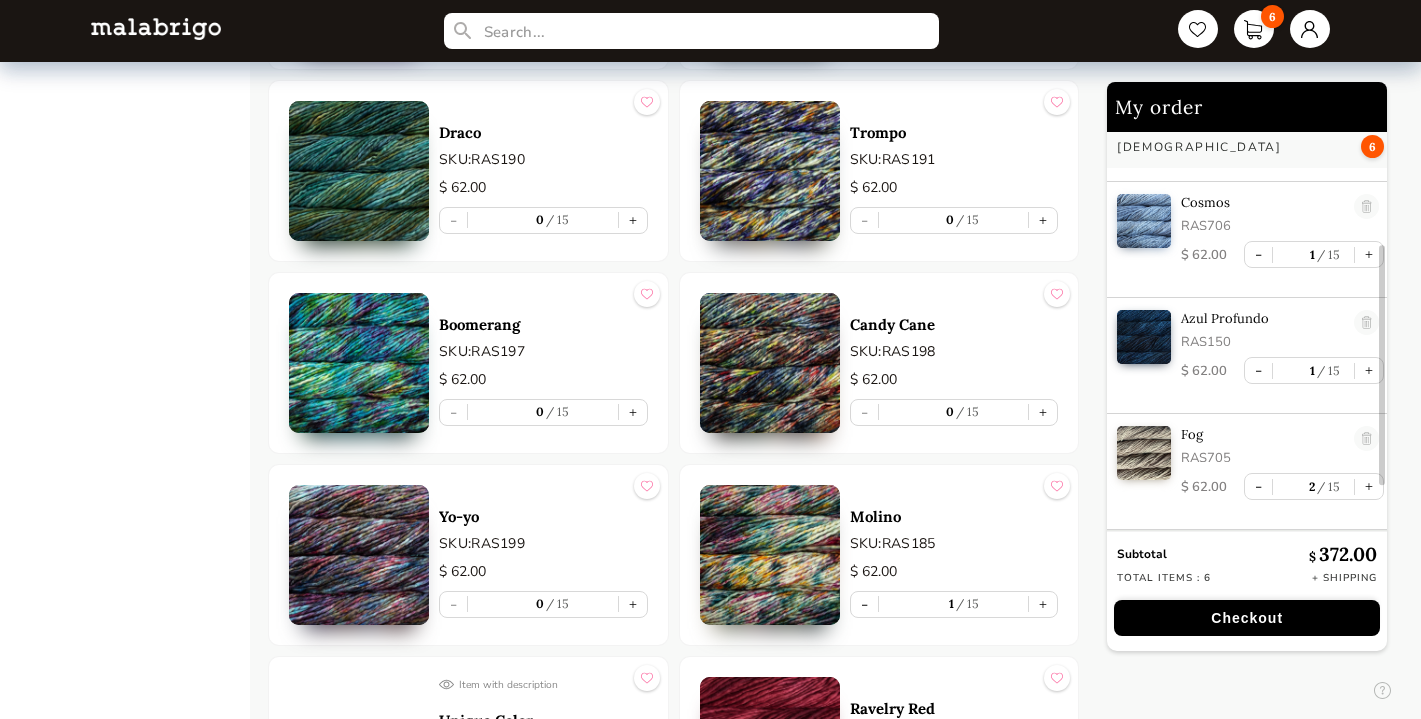 scroll, scrollTop: 201, scrollLeft: 0, axis: vertical 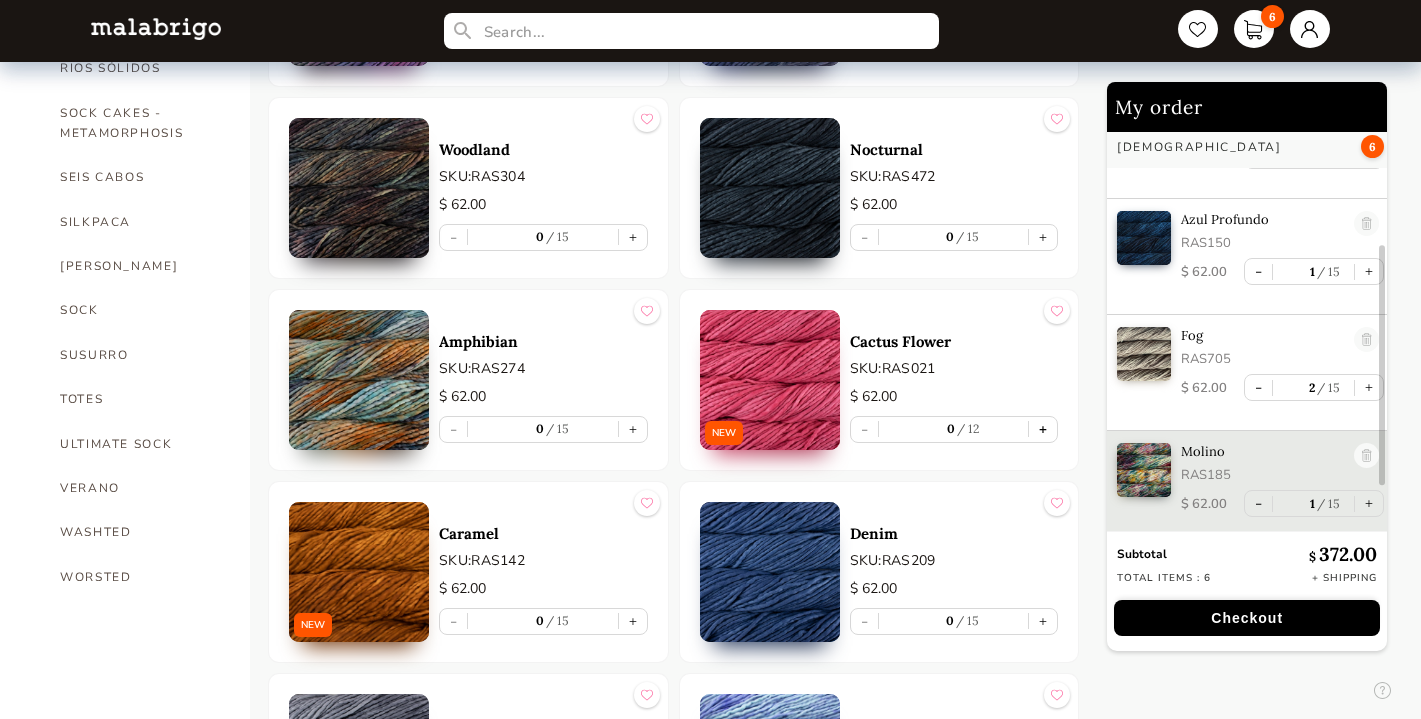 click on "+" at bounding box center (1043, 429) 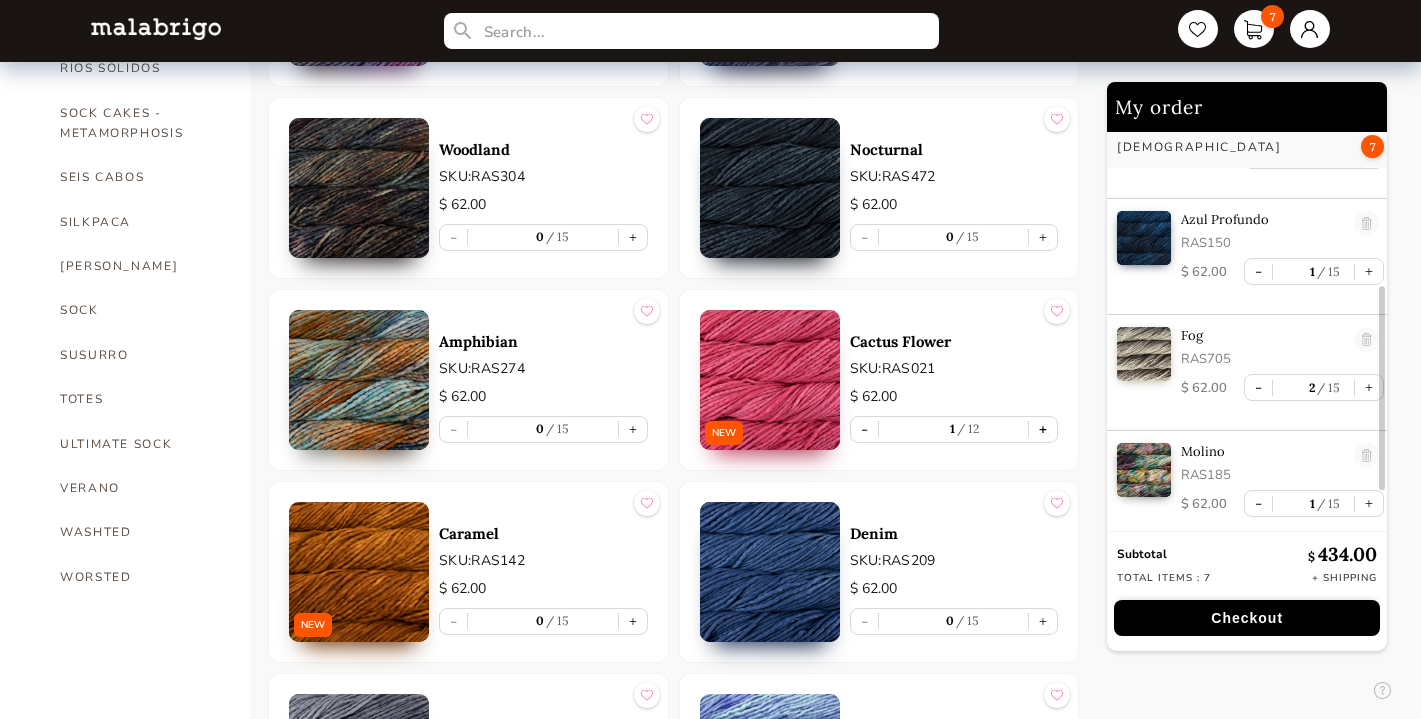 scroll, scrollTop: 317, scrollLeft: 0, axis: vertical 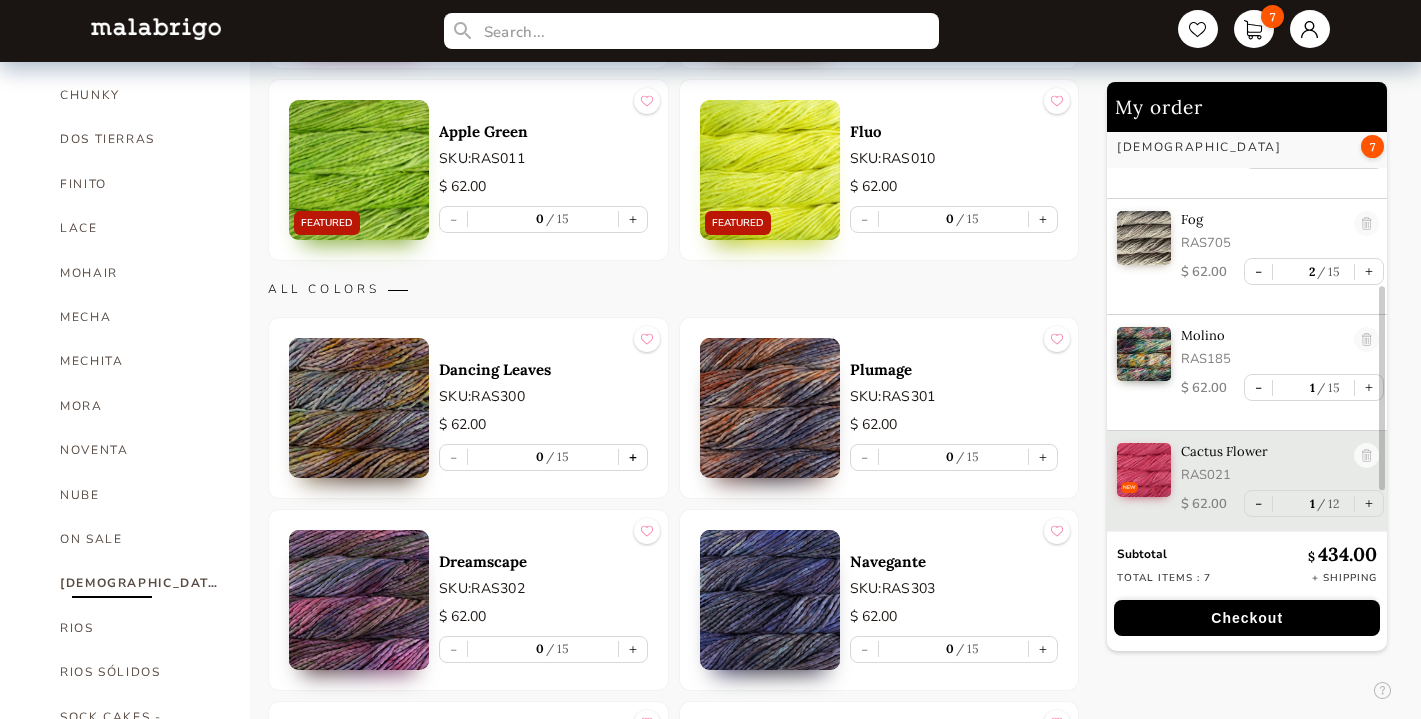 click on "+" at bounding box center (633, 457) 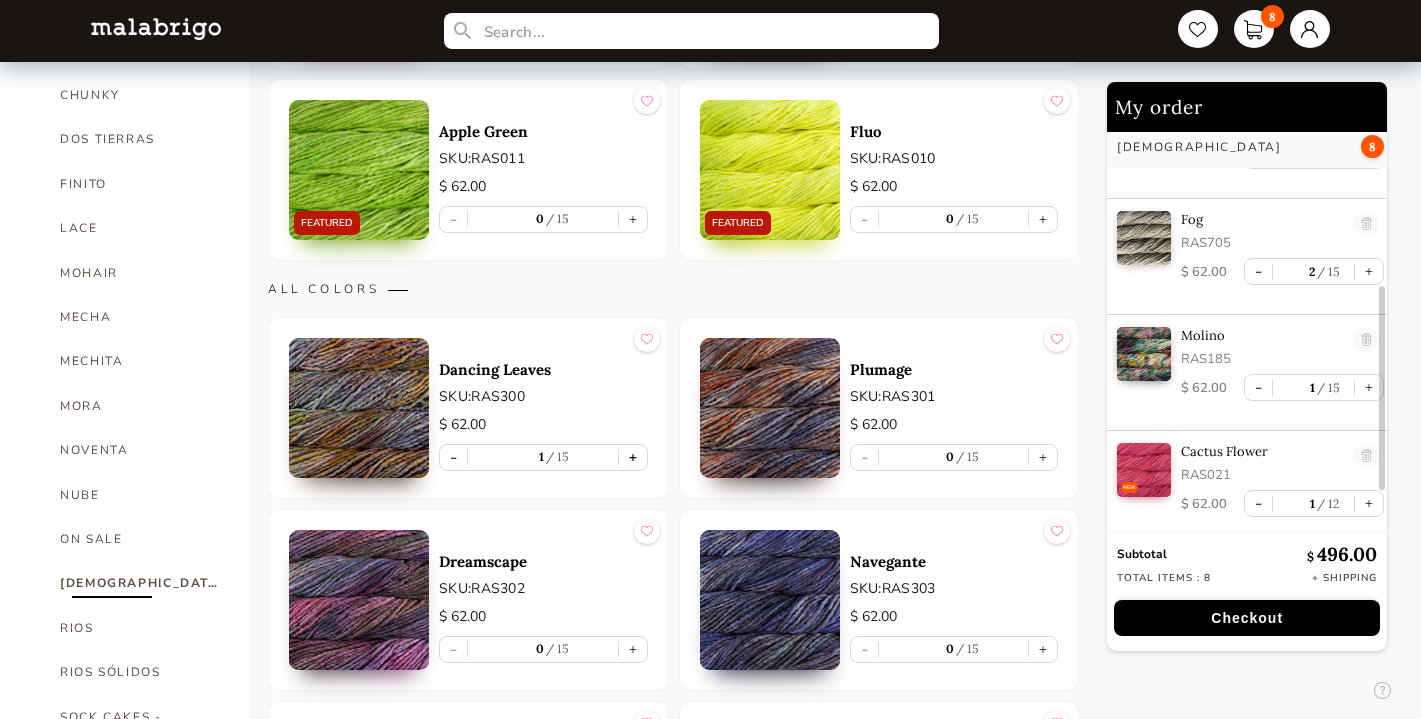 type on "1" 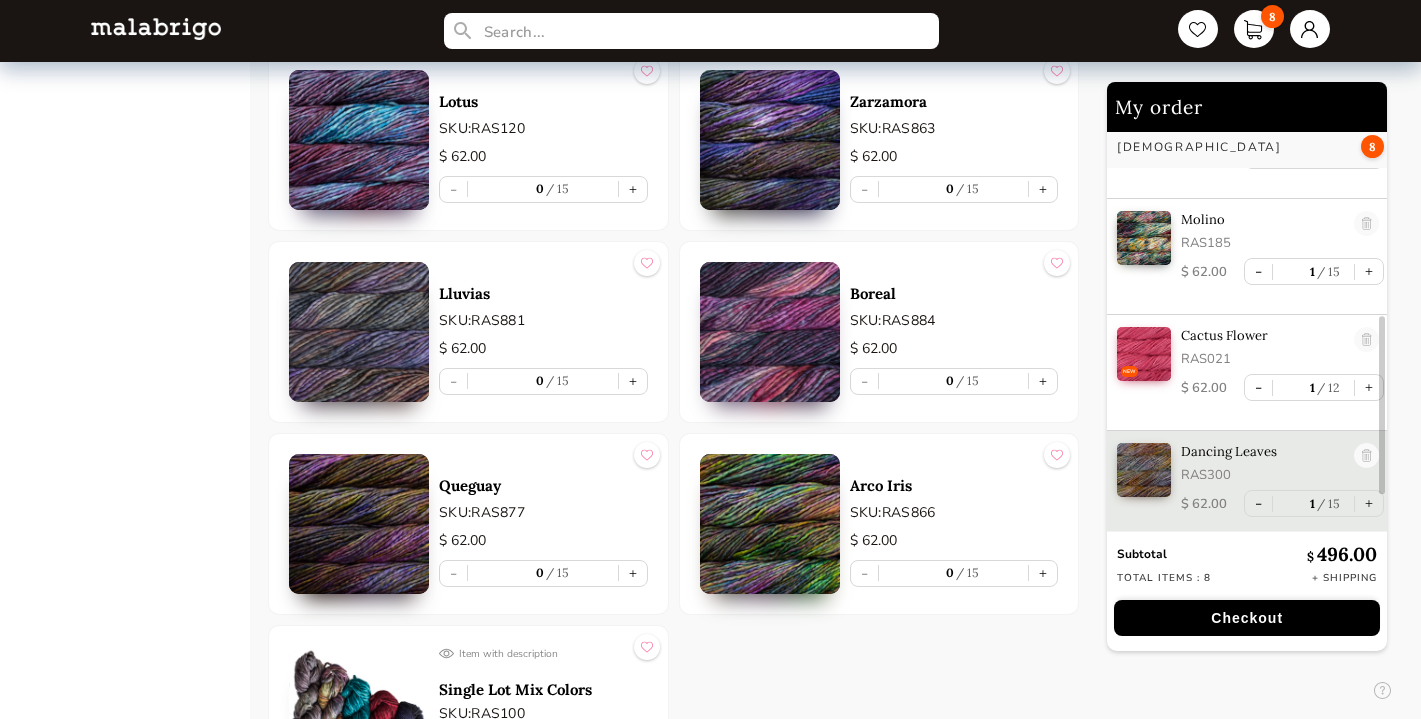 scroll, scrollTop: 9639, scrollLeft: 0, axis: vertical 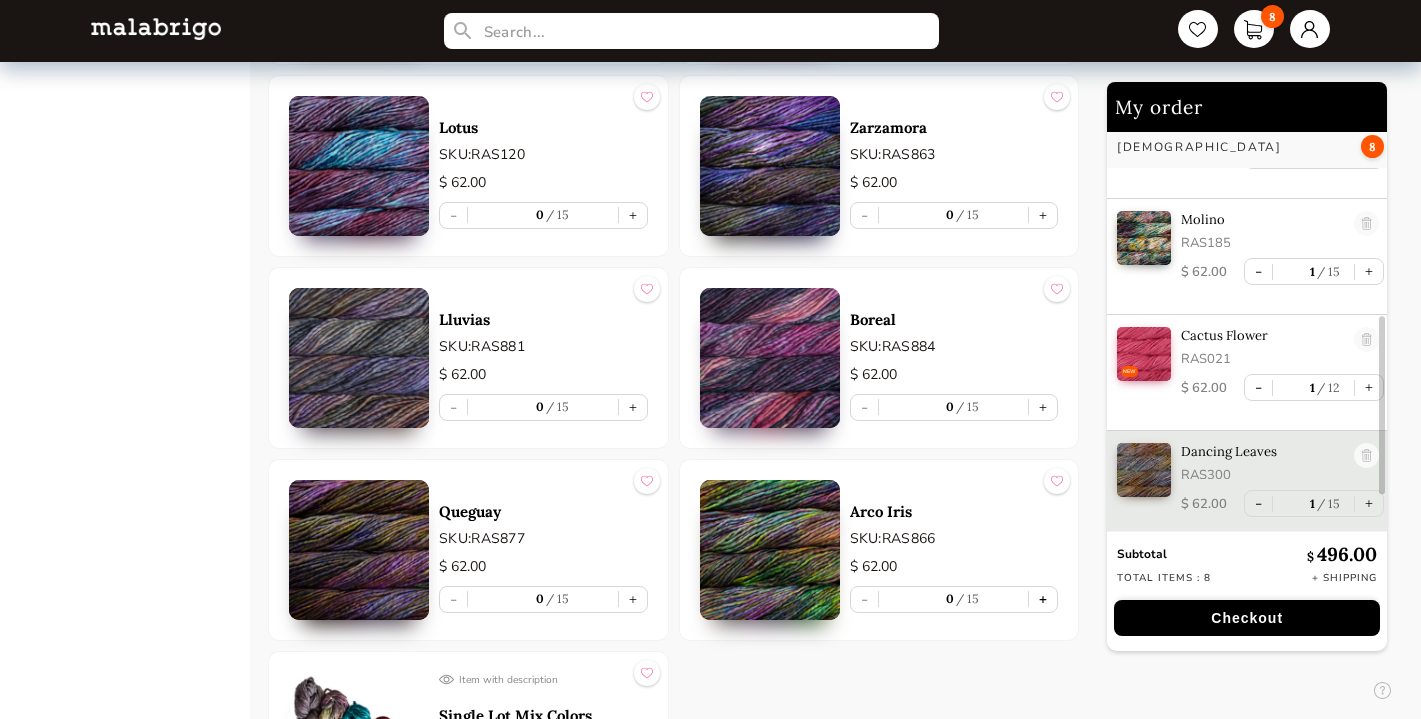 click on "+" at bounding box center [1043, 599] 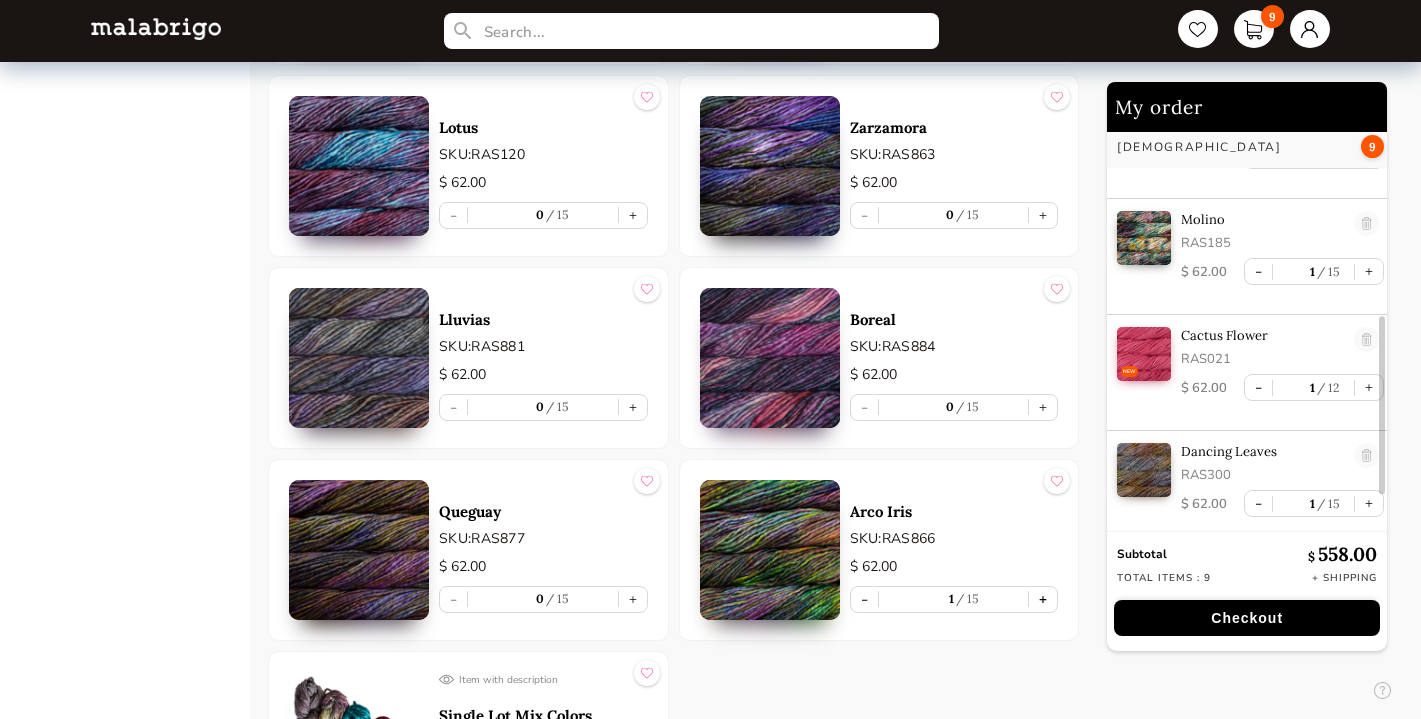 type on "1" 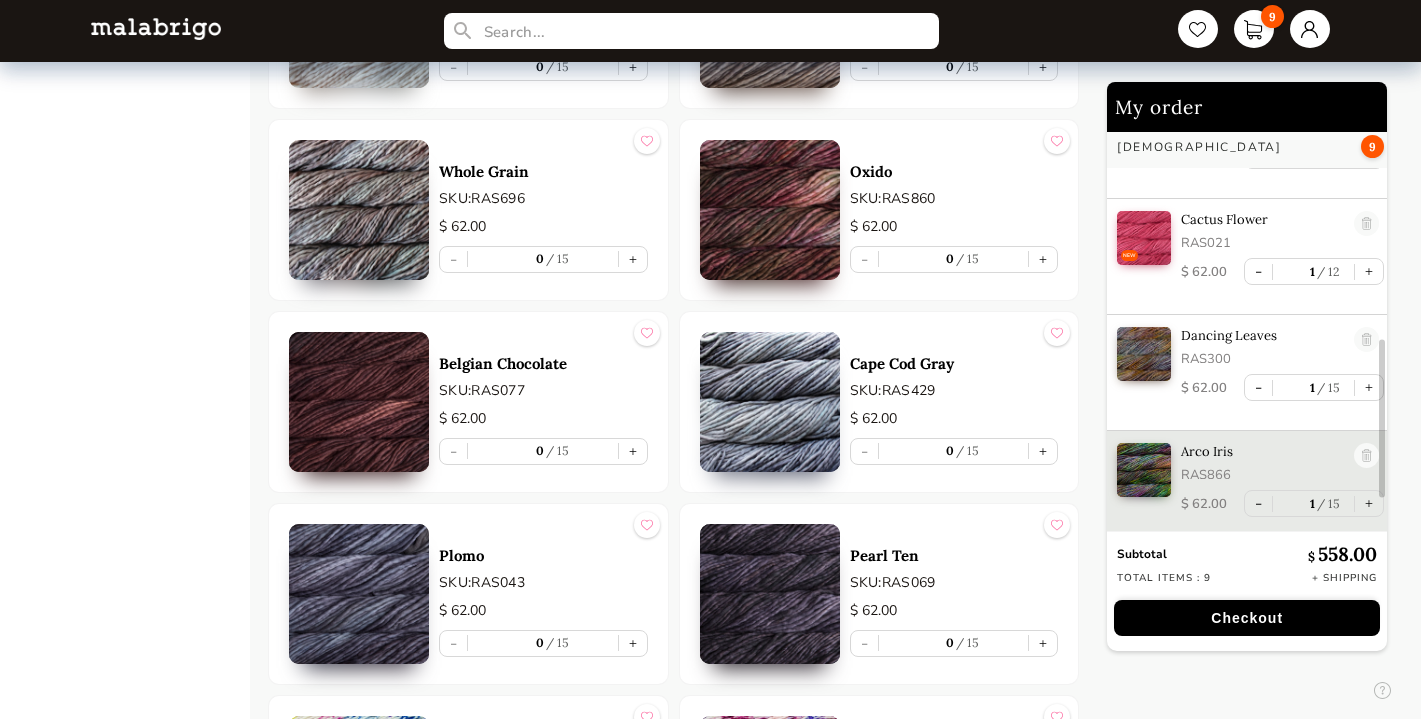 scroll, scrollTop: 8093, scrollLeft: 0, axis: vertical 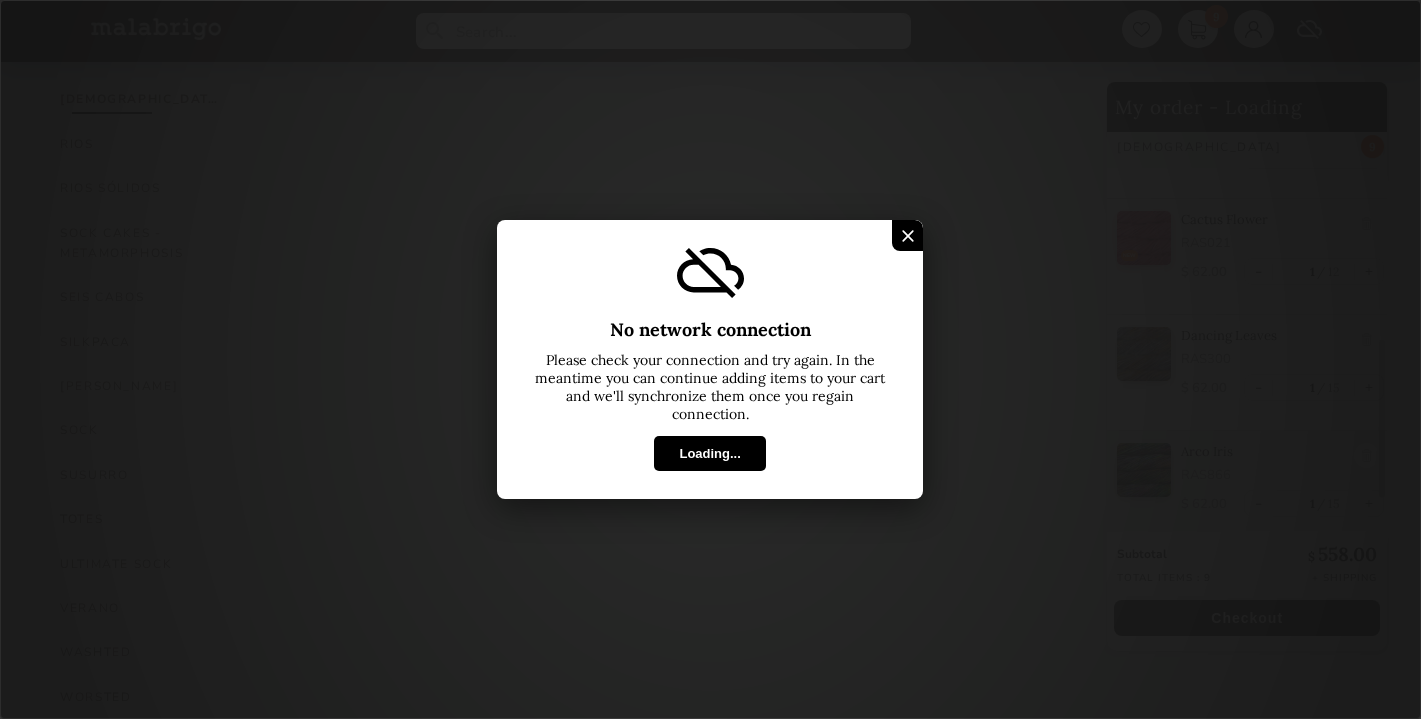 select on "INDEX" 